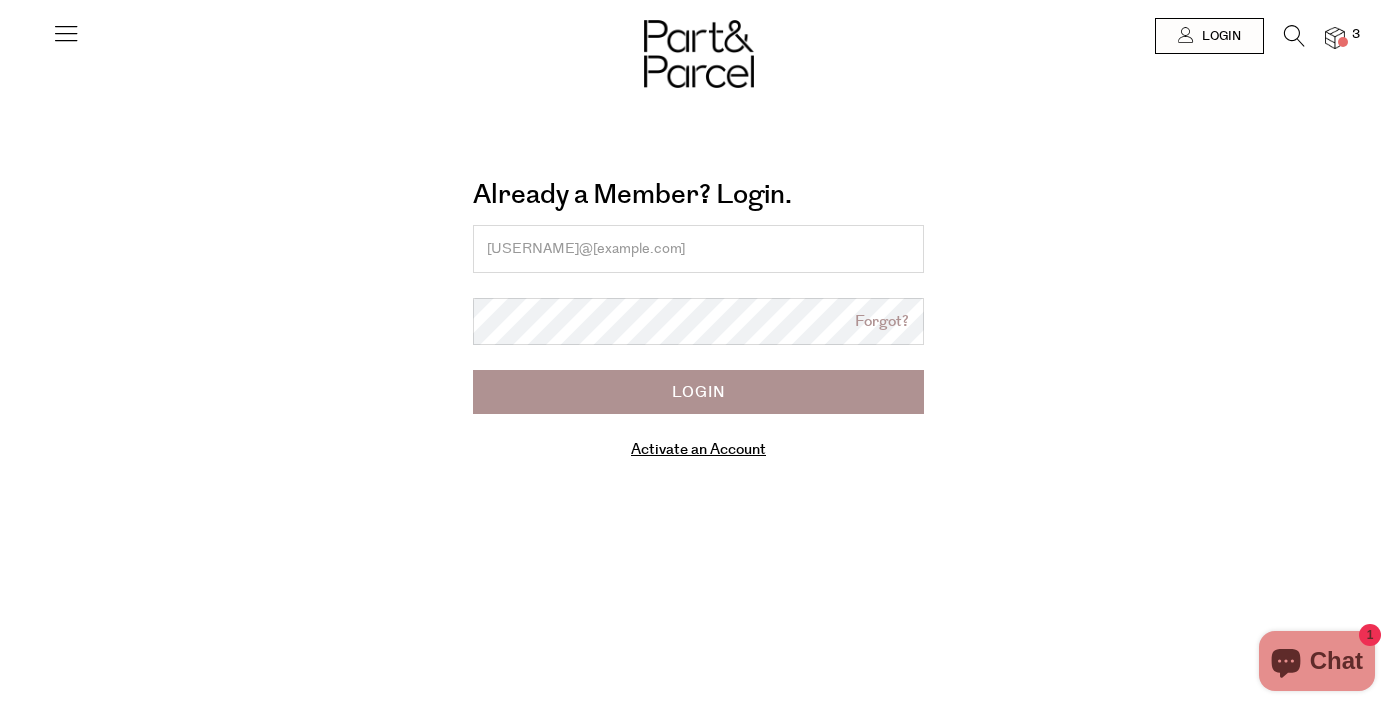 scroll, scrollTop: 0, scrollLeft: 0, axis: both 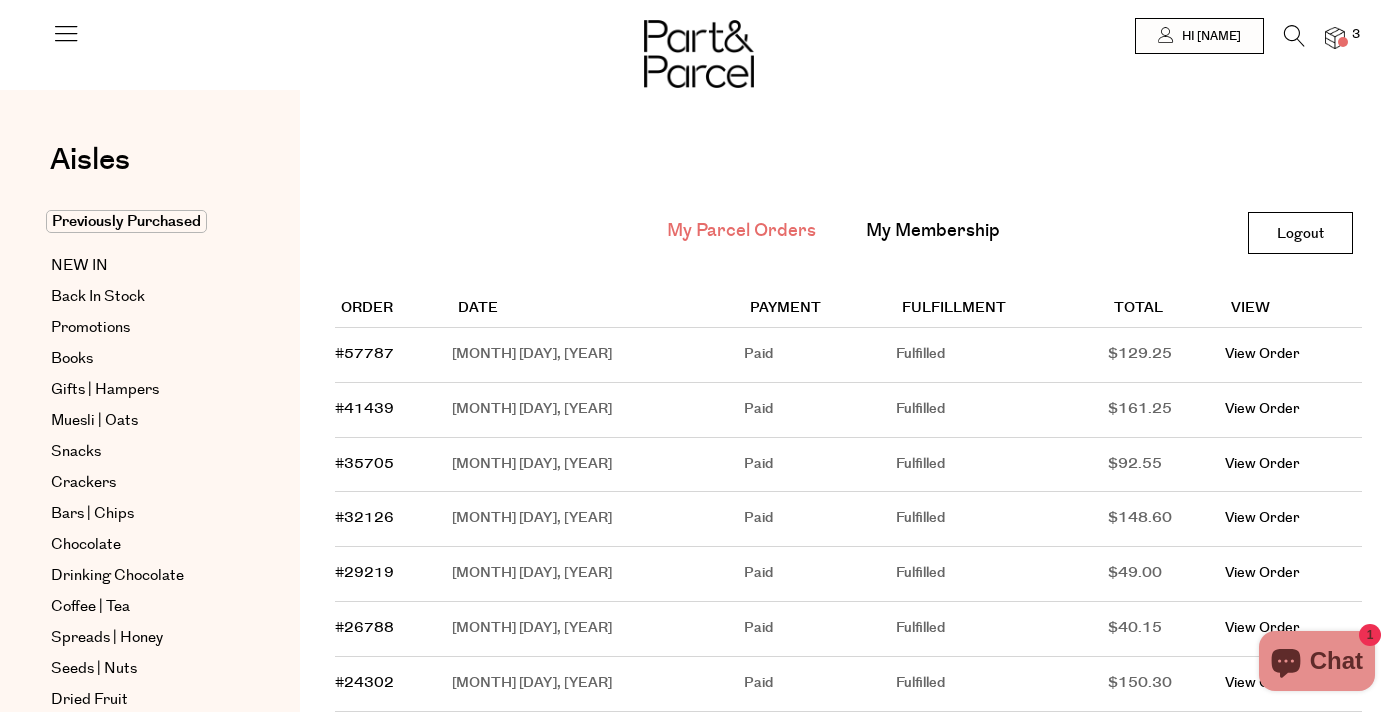 click at bounding box center [698, 36] 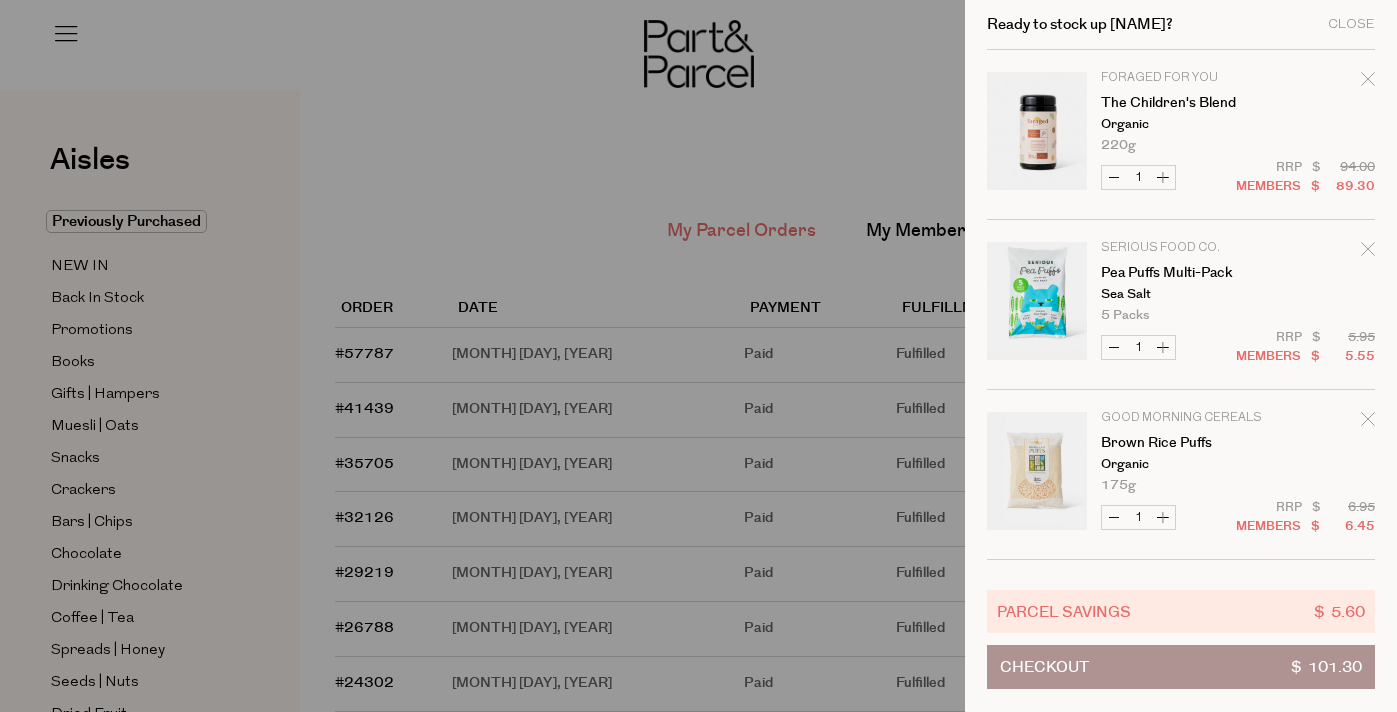 click 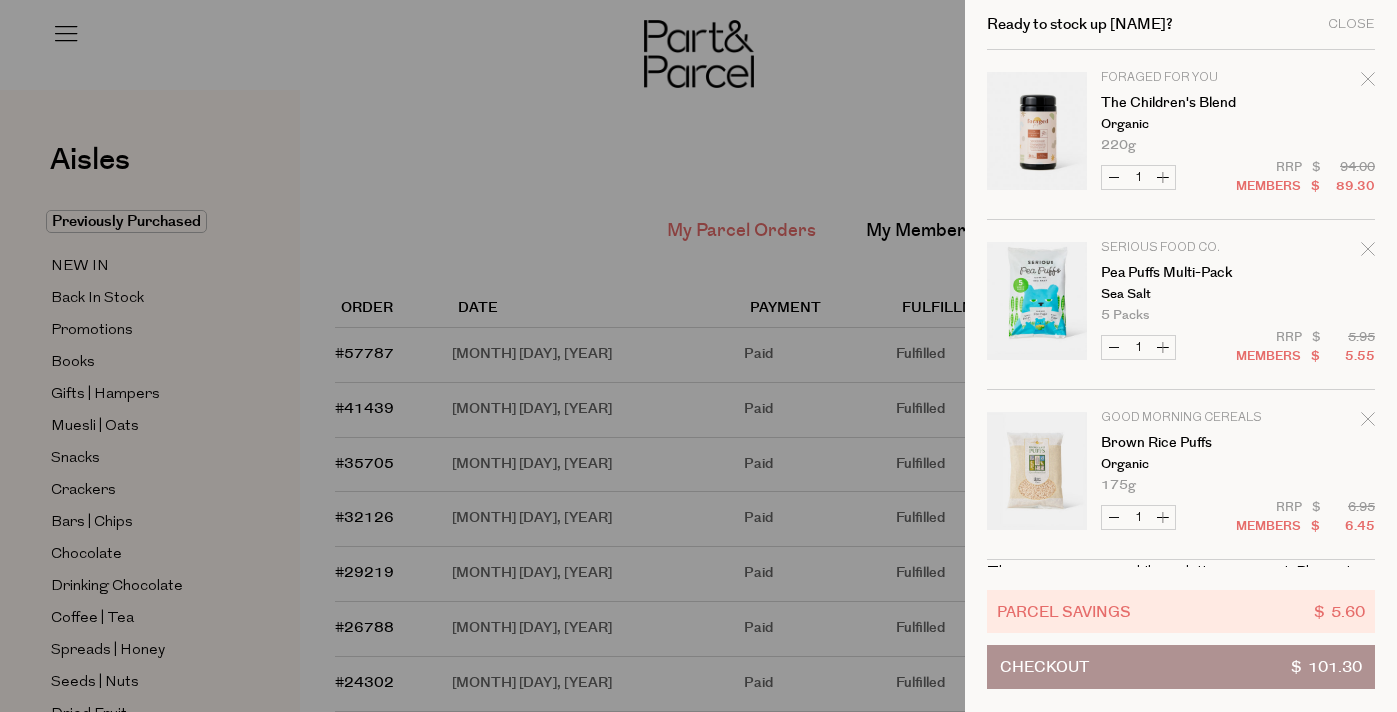 click 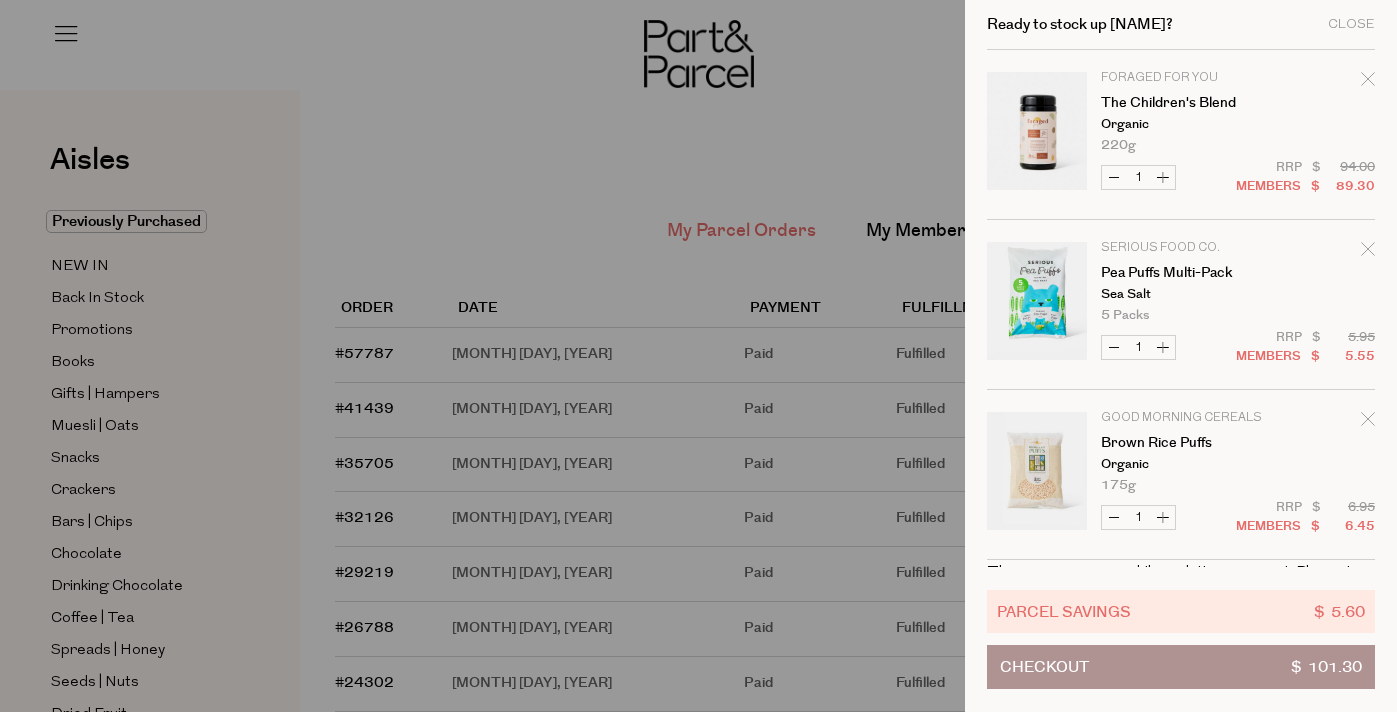 click on "Decrease Brown Rice Puffs" at bounding box center (1114, 517) 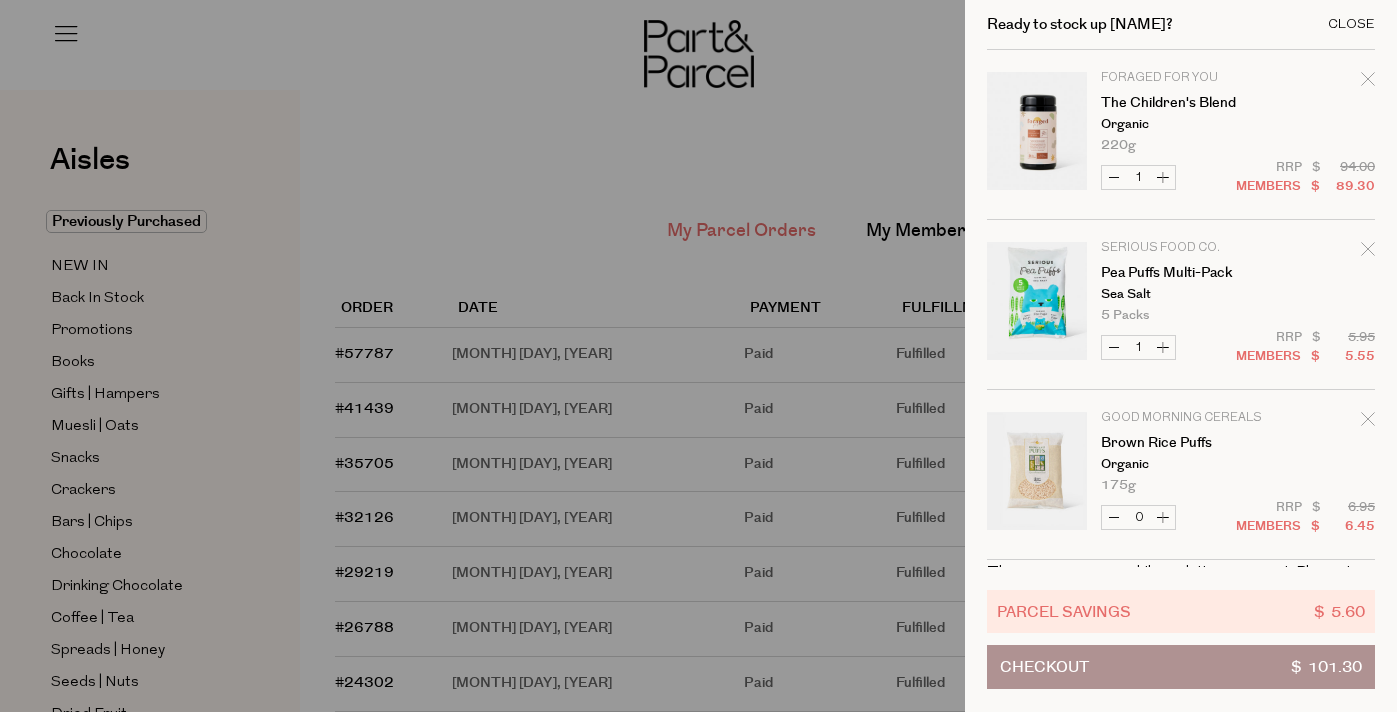 click on "Close" at bounding box center [1351, 24] 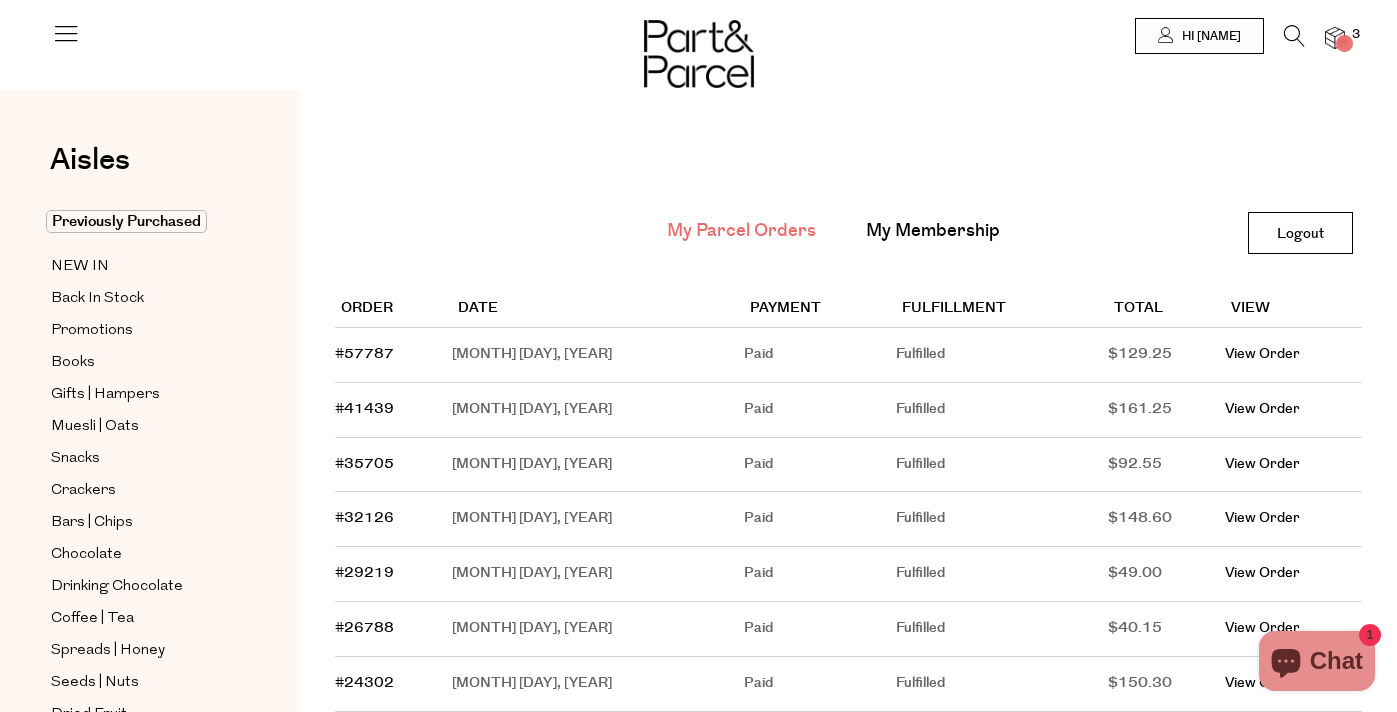 click on "My Parcel Orders
My Membership
Logout
Logout
Order
Date
Payment
Fulfillment
Total
View
#57787
March 05, 2025
Paid
Paid" at bounding box center (848, 609) 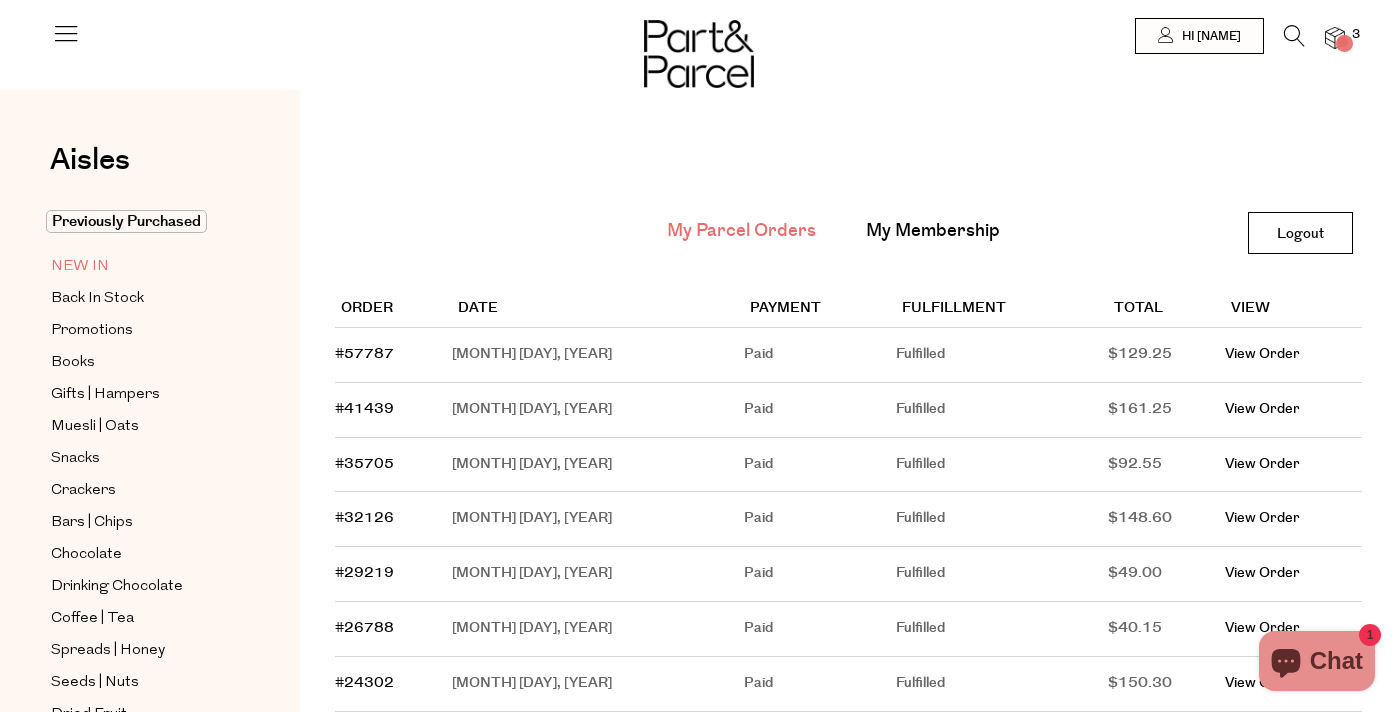 click on "NEW IN" at bounding box center (80, 267) 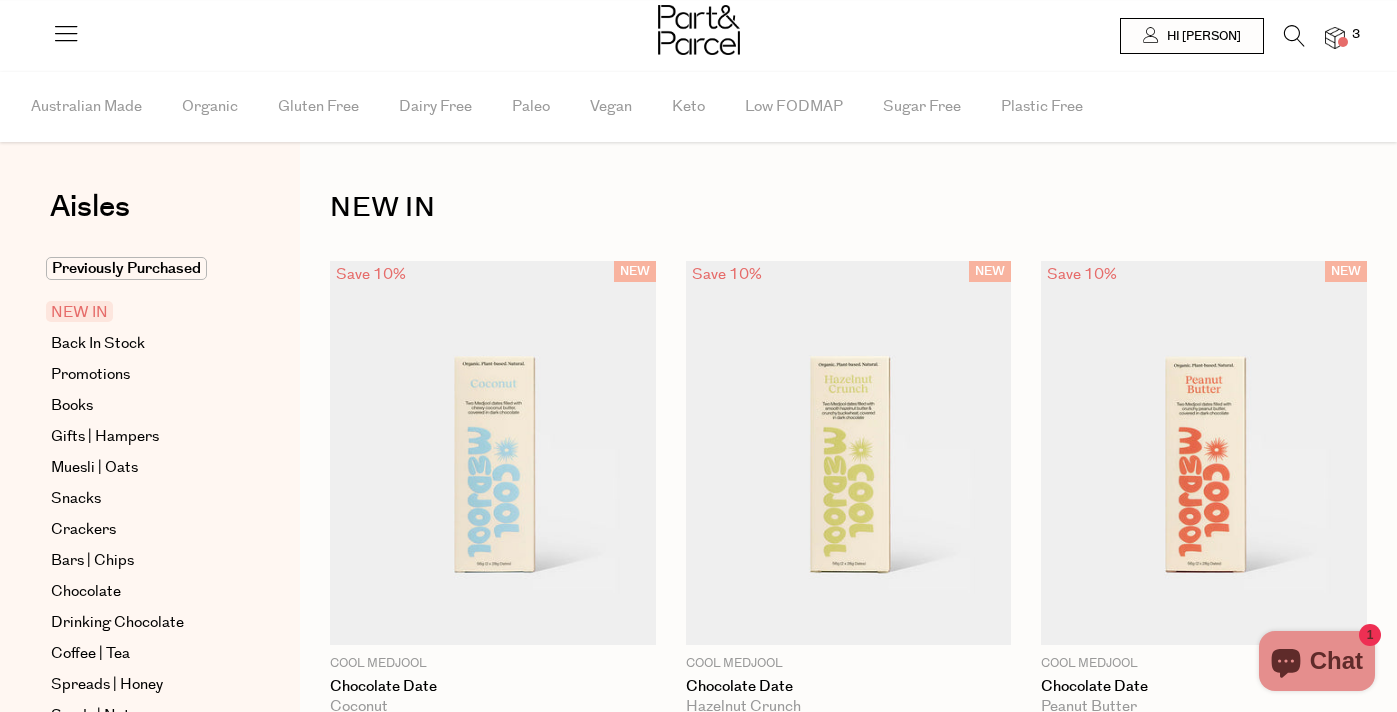scroll, scrollTop: 0, scrollLeft: 0, axis: both 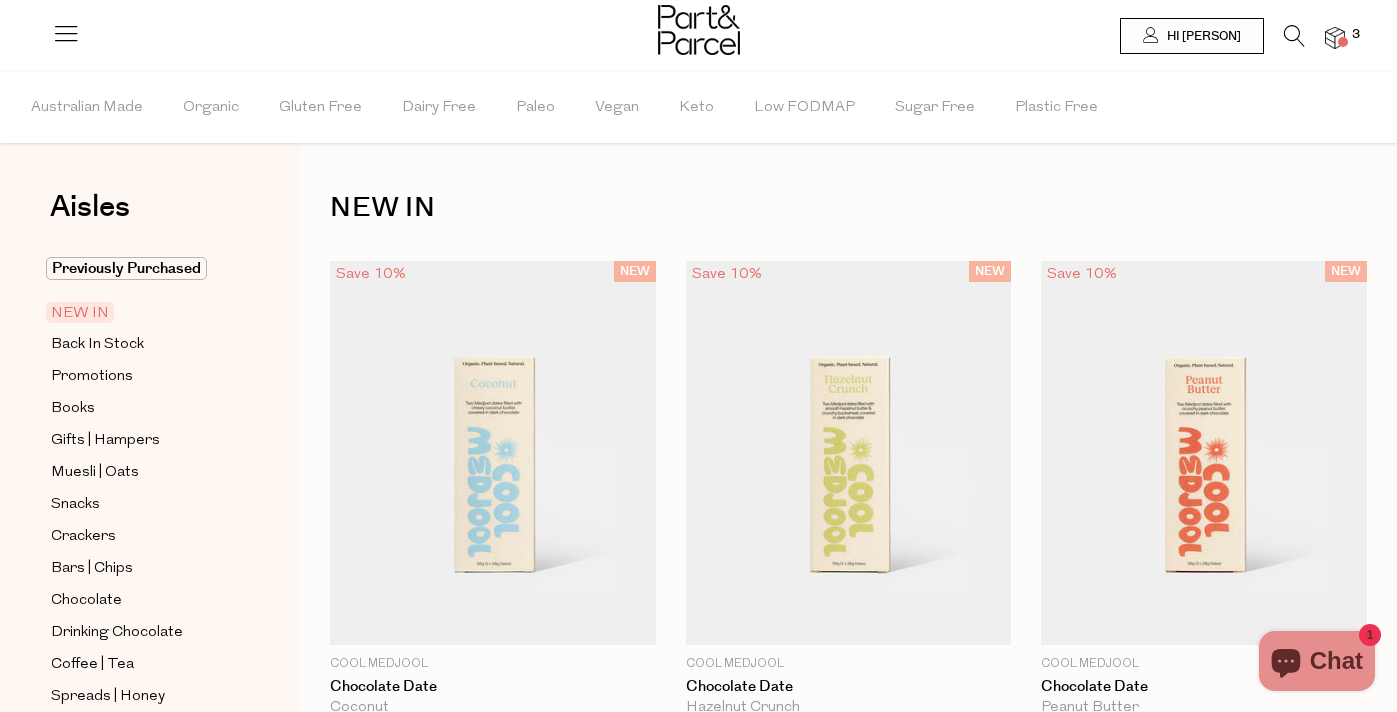 click at bounding box center (1335, 38) 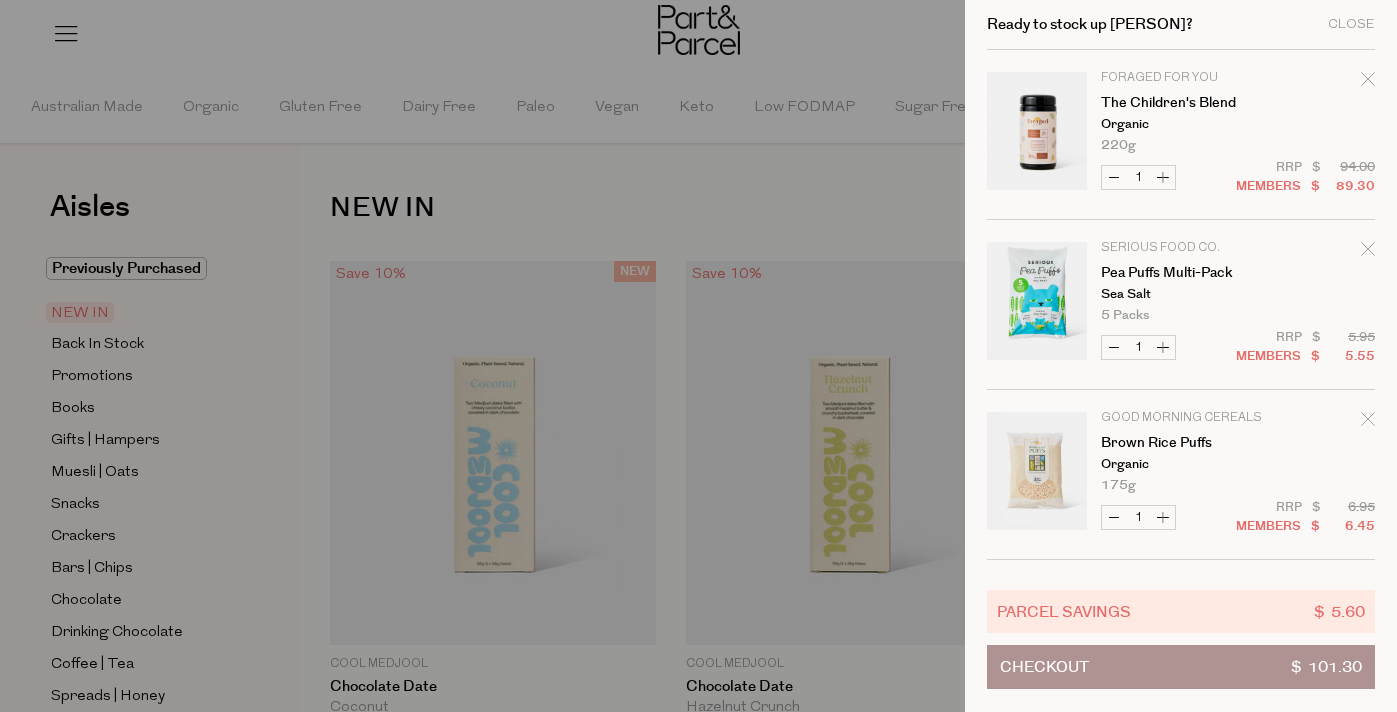 click 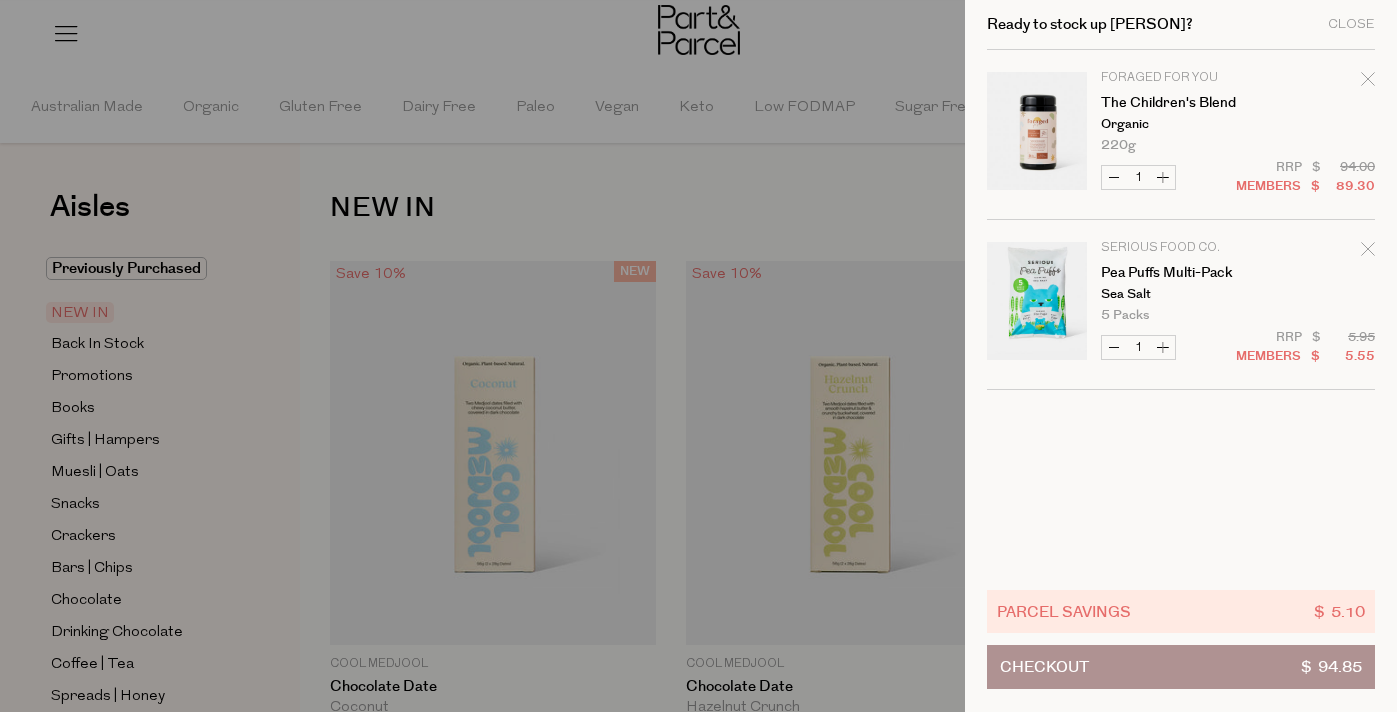 click 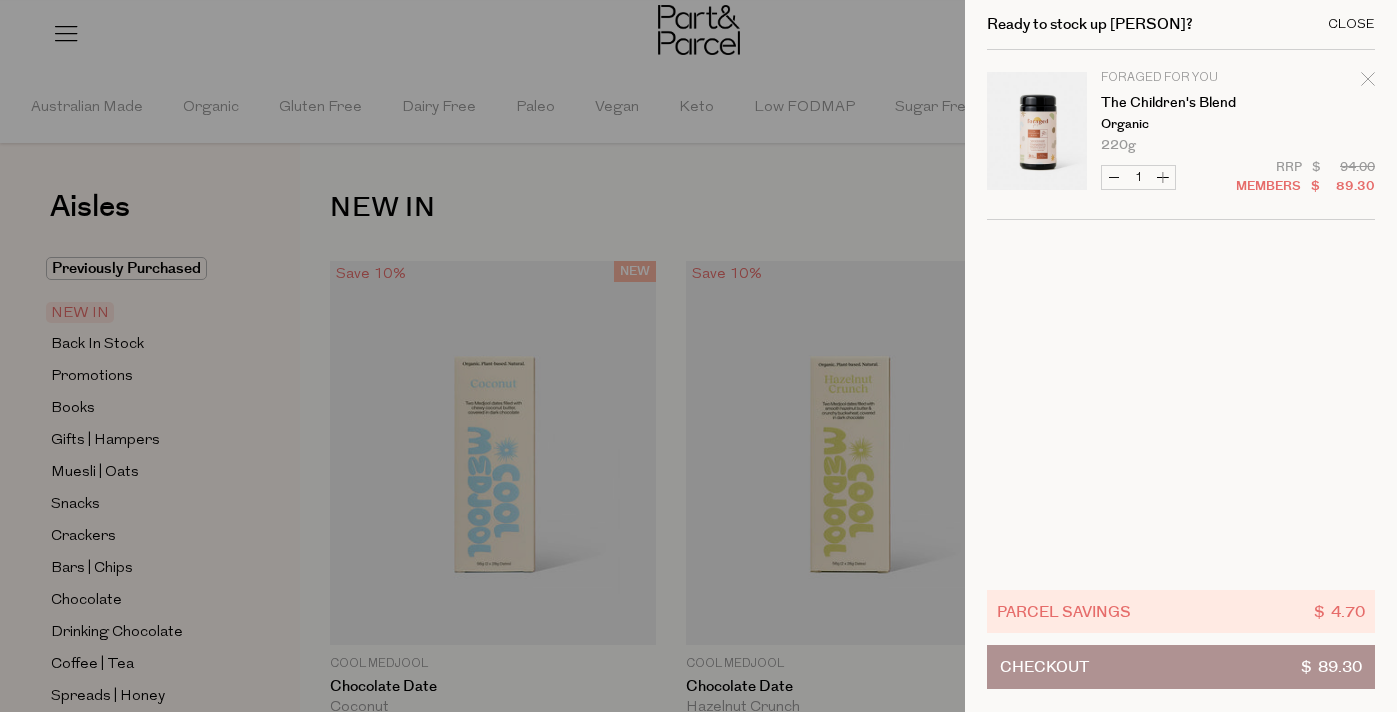 click on "Ready to stock up Carly?
Close" at bounding box center [1181, 25] 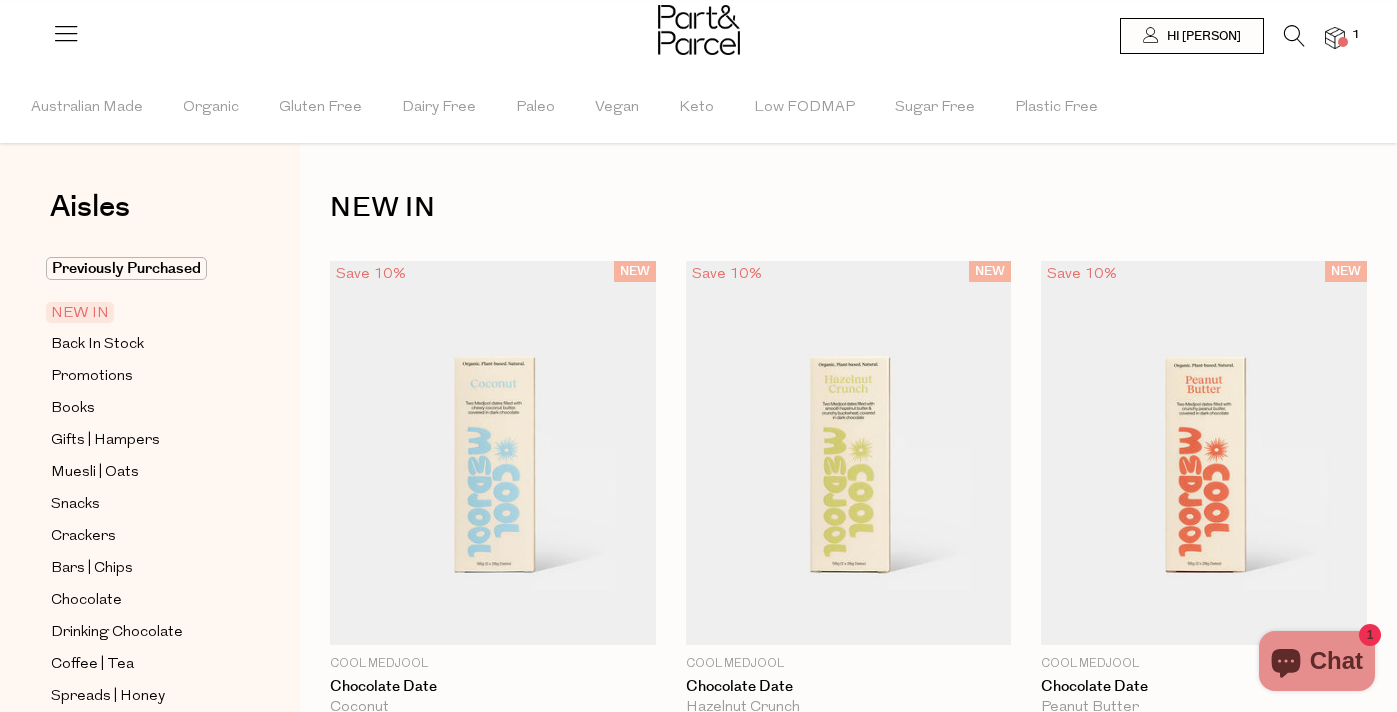 click at bounding box center [698, 32] 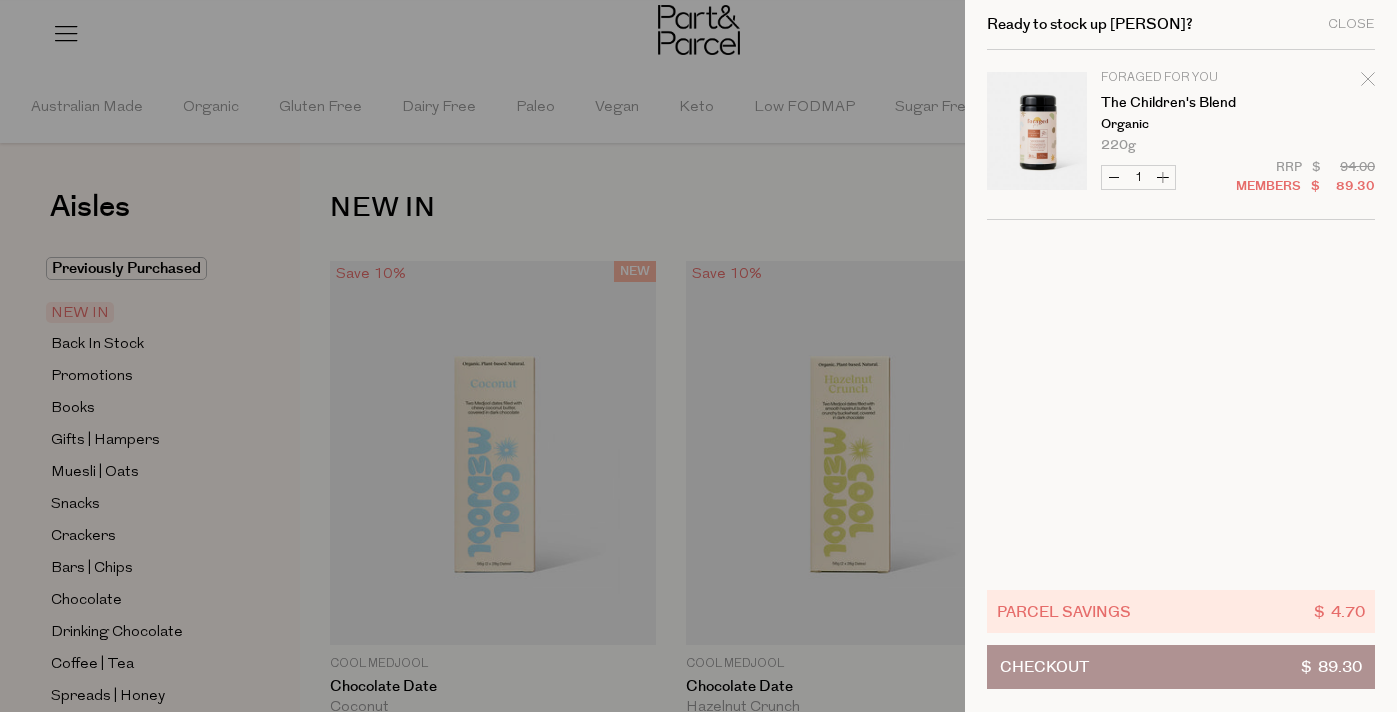 click on "Foraged For You
The Children's Blend
Organic
220g
Only 25 Available" at bounding box center [1238, 112] 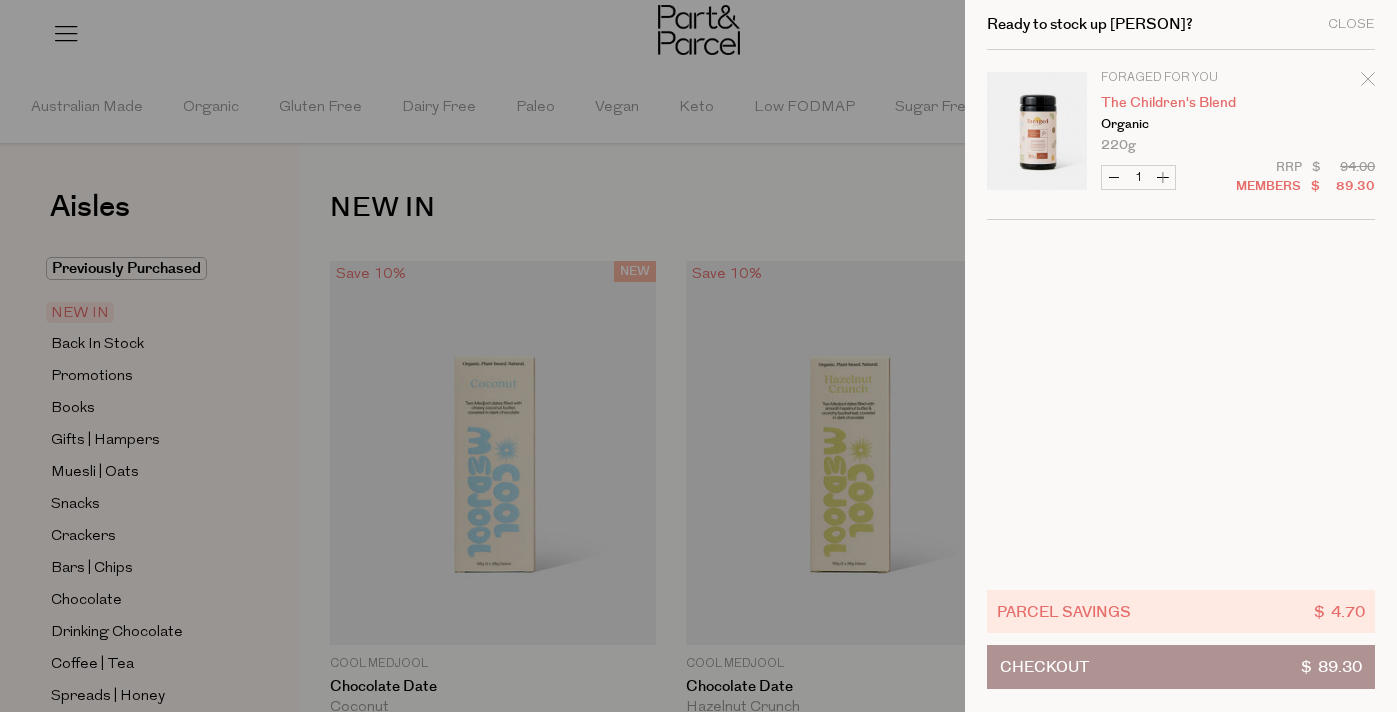 click on "The Children's Blend" at bounding box center [1178, 103] 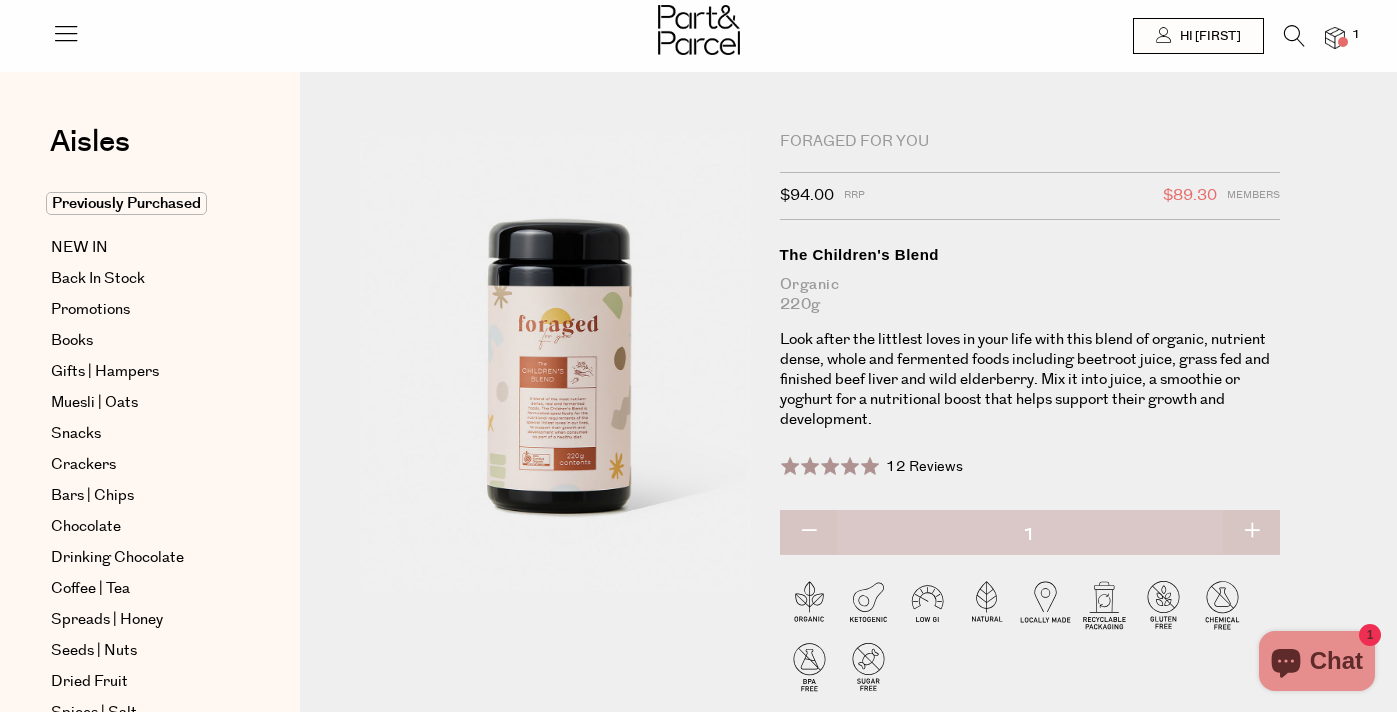 scroll, scrollTop: 0, scrollLeft: 0, axis: both 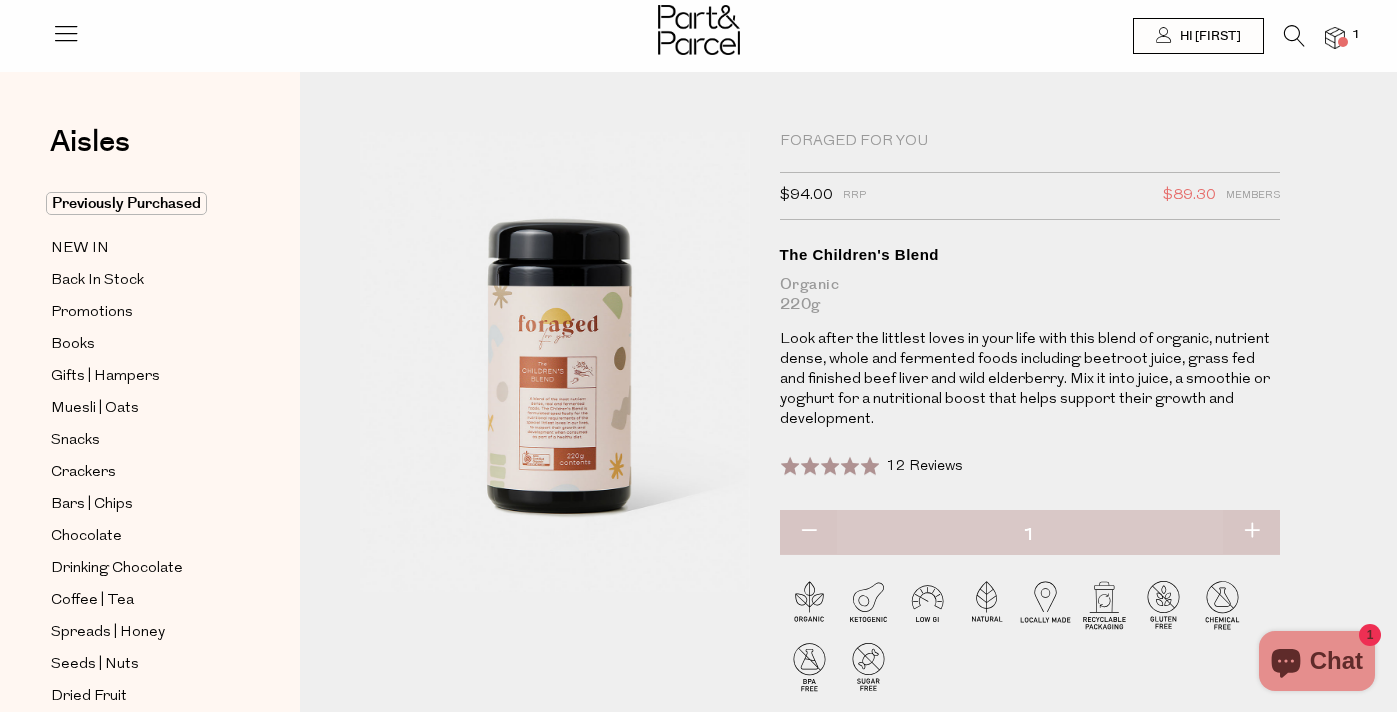 click on "Chat" at bounding box center [1336, 661] 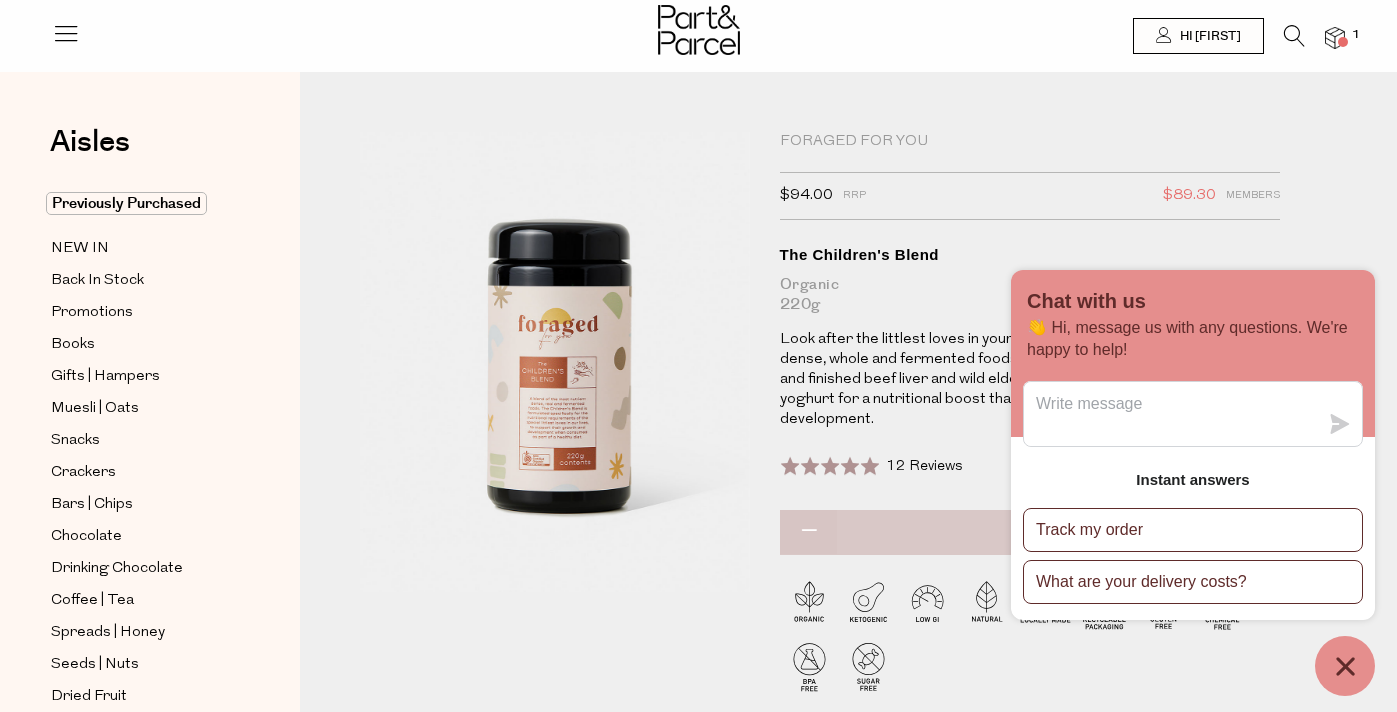 click on "Foraged For You
$94.00
RRP
$89.30
Members
Available:  In Stock
The Children's Blend
Organic 220g
Look after the littlest loves in your life with this blend of organic, nutrient dense, whole and fermented foods including beetroot juice, grass fed and finished beef liver and wild elderberry. Mix it into juice, a smoothie or yoghurt for a nutritional boost that helps support their growth and development.
Rated 5.0 out of 5
12 Reviews
Based on 12 reviews
Click to go to reviews
Default Title" at bounding box center (848, 455) 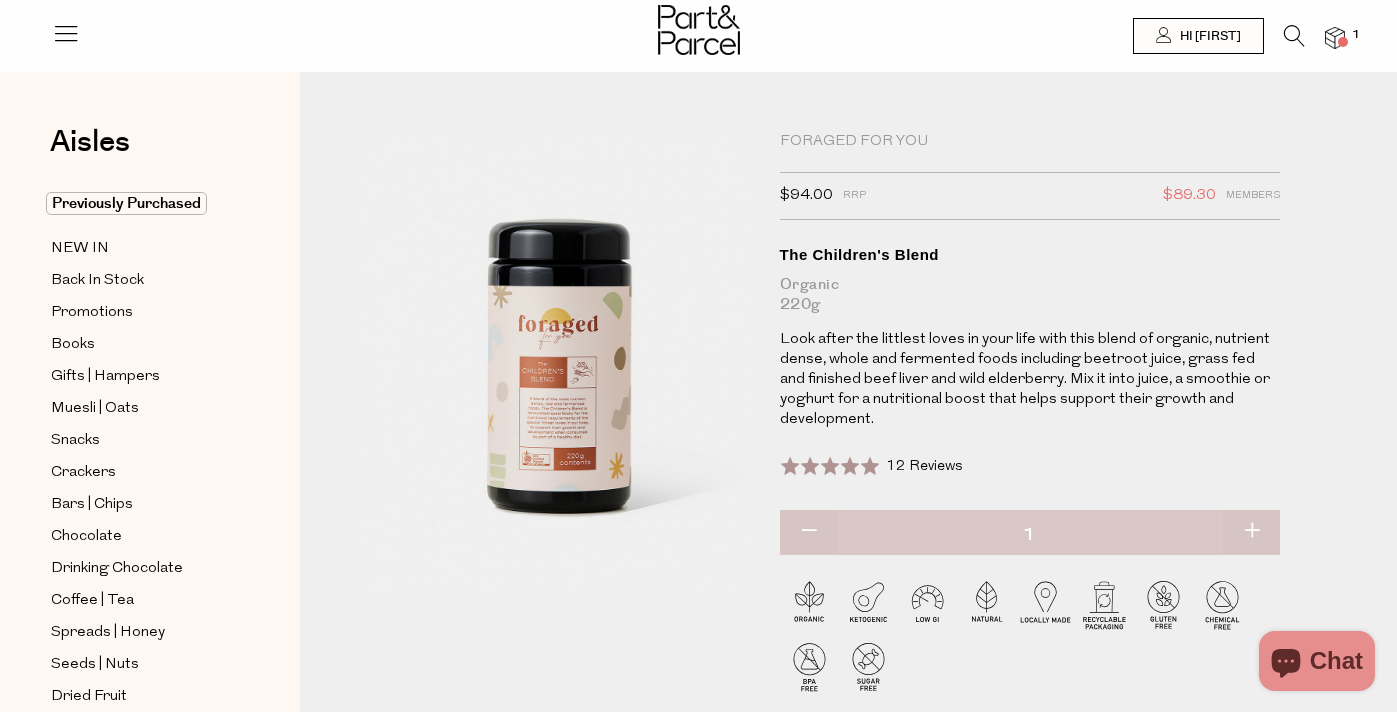 click on "Protein | Wellness
Foraged For You
$94.00
RRP
$89.30
Members
Available:  In Stock
The Children's Blend
Organic 220g
Rated 5.0 out of 5
12 Reviews
Based on 12 reviews
Click to go to reviews
Default Title
1" at bounding box center [848, 440] 